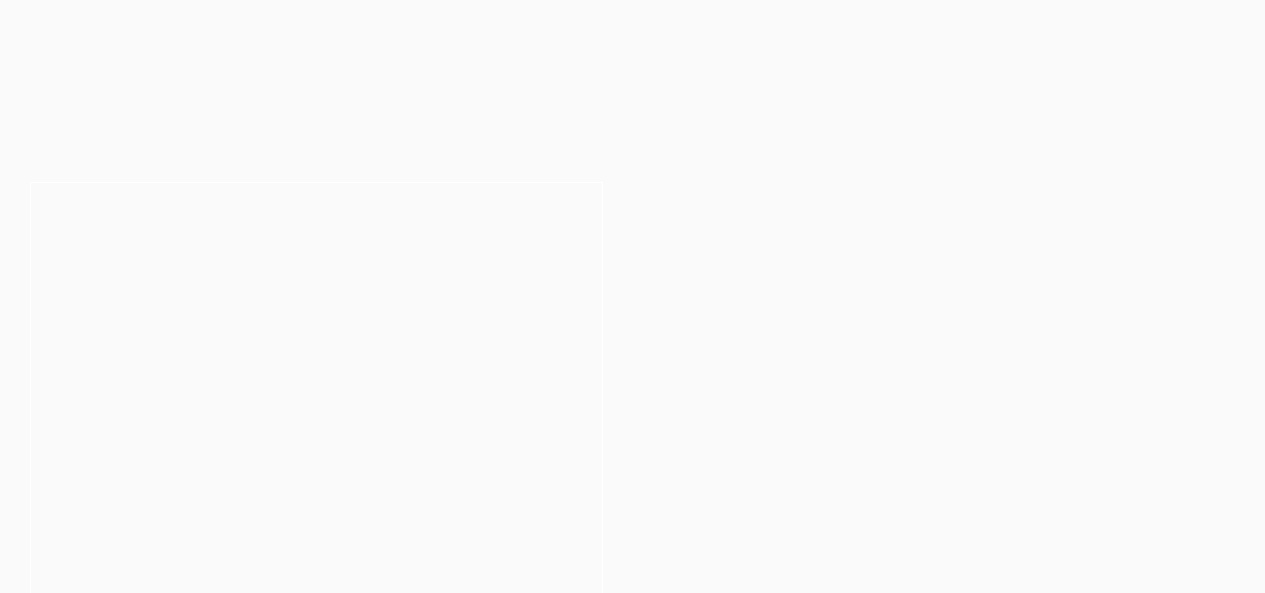 scroll, scrollTop: 0, scrollLeft: 0, axis: both 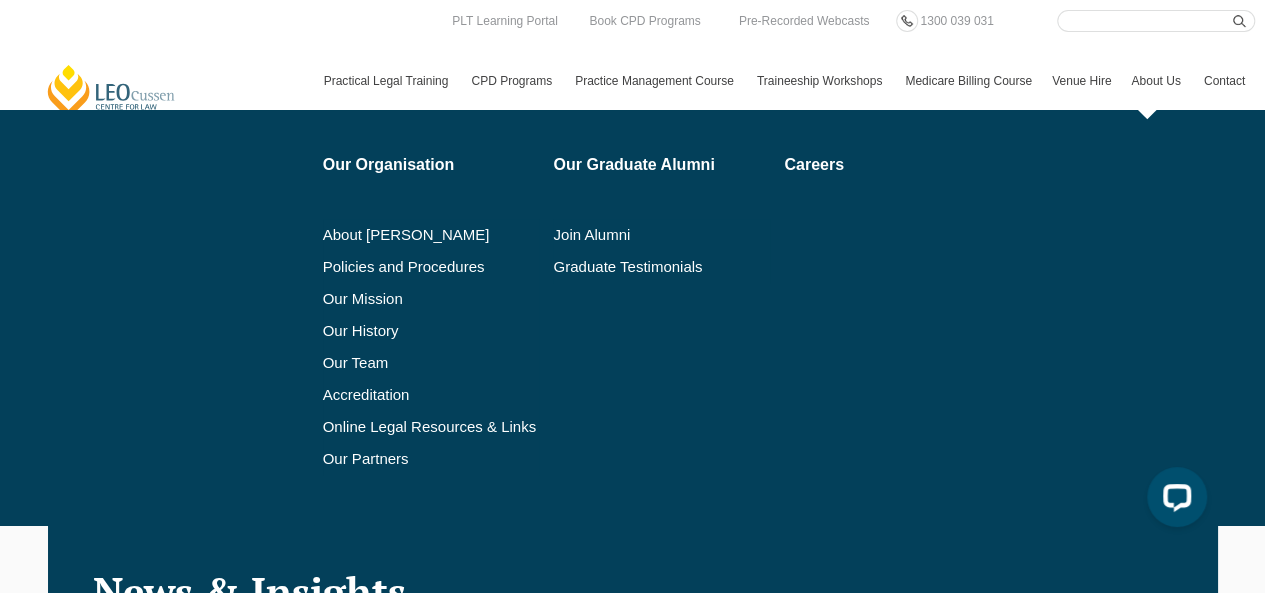 click on "About Us" at bounding box center [1157, 81] 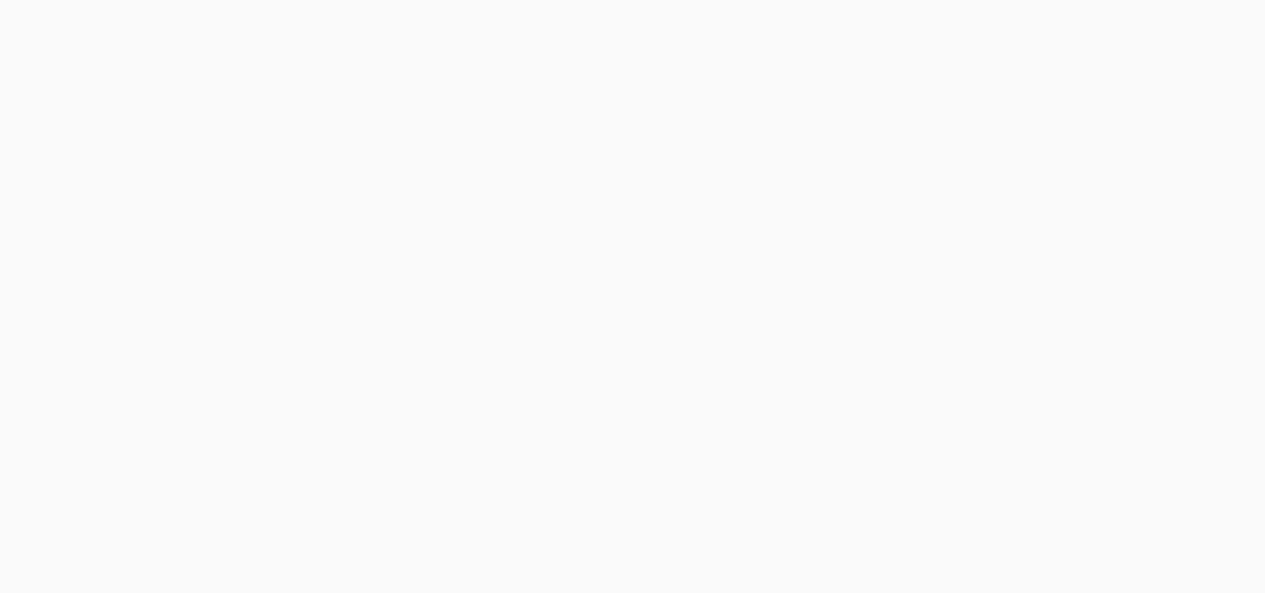 scroll, scrollTop: 0, scrollLeft: 0, axis: both 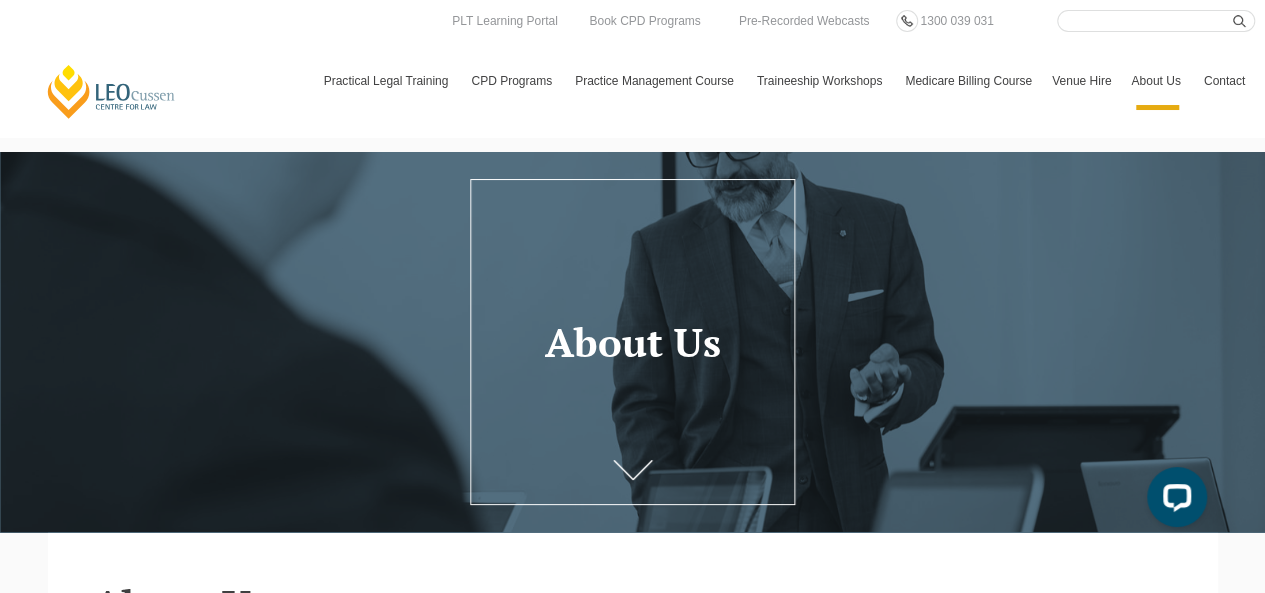 click on "About Us" at bounding box center [632, 342] 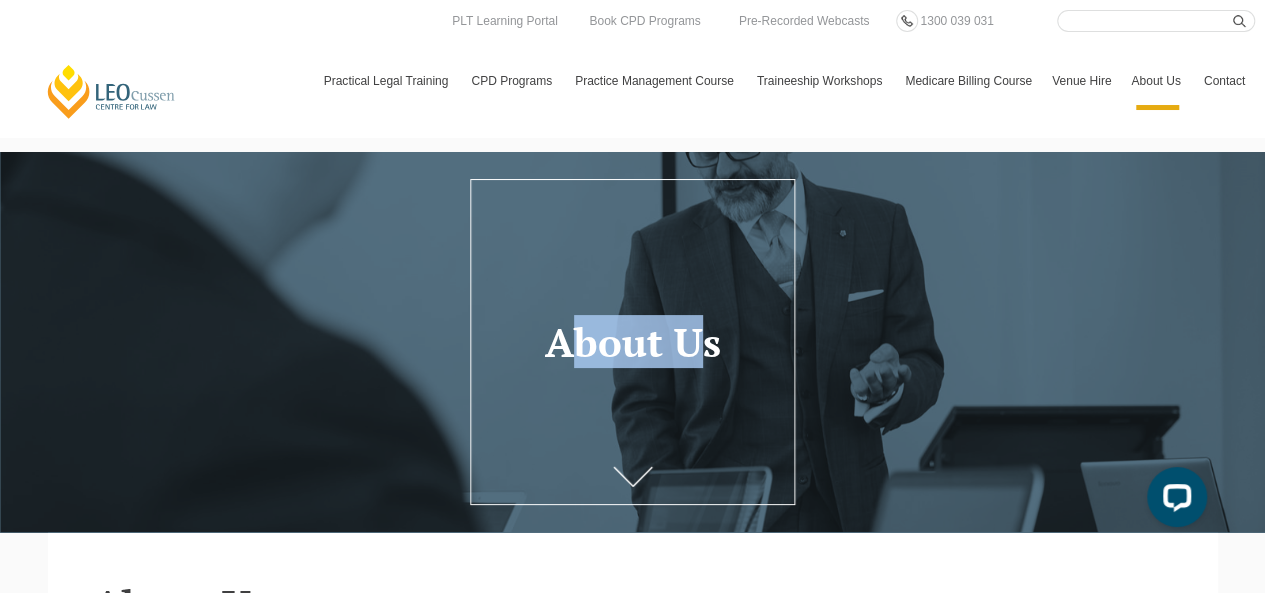 click 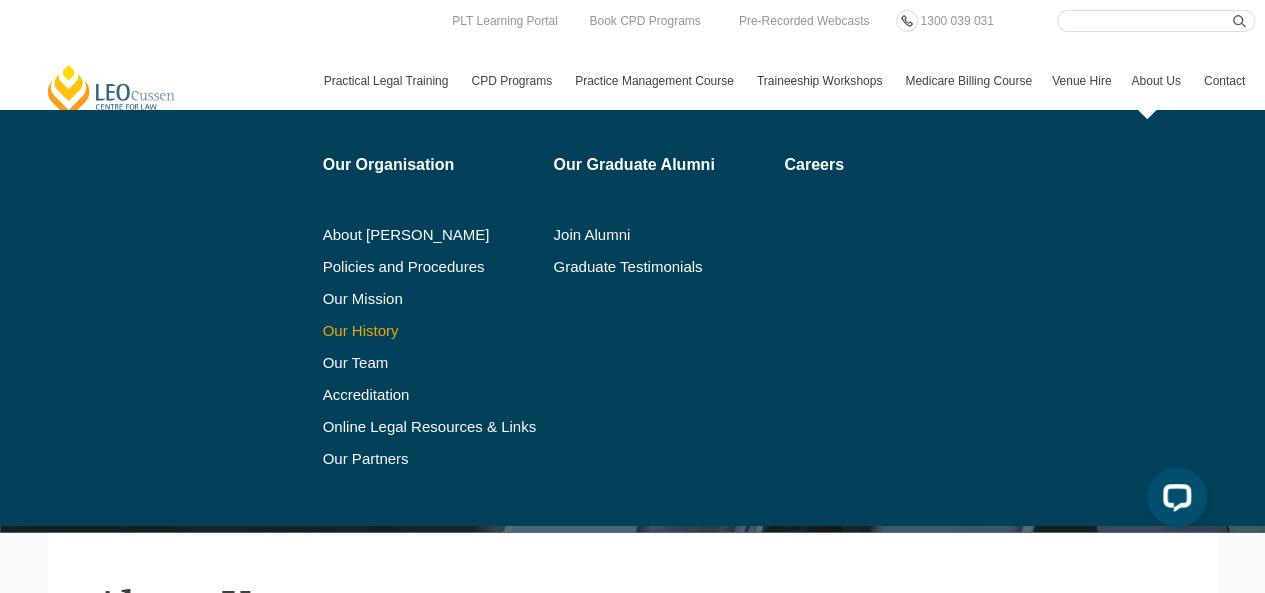 click on "Our History" at bounding box center [431, 331] 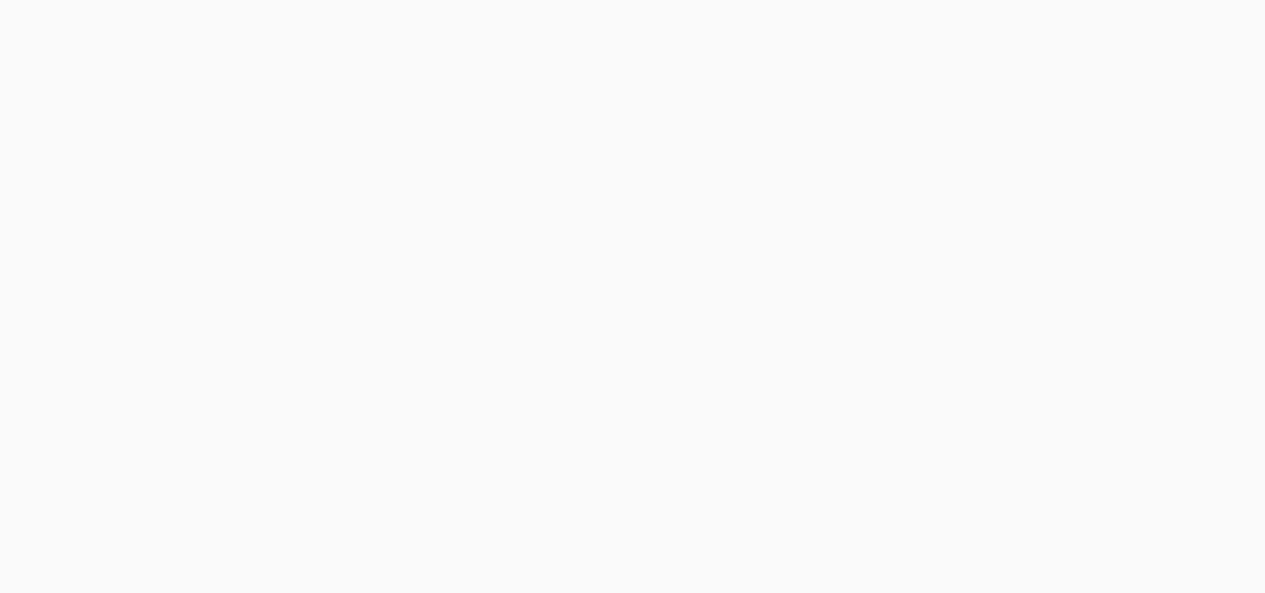 scroll, scrollTop: 0, scrollLeft: 0, axis: both 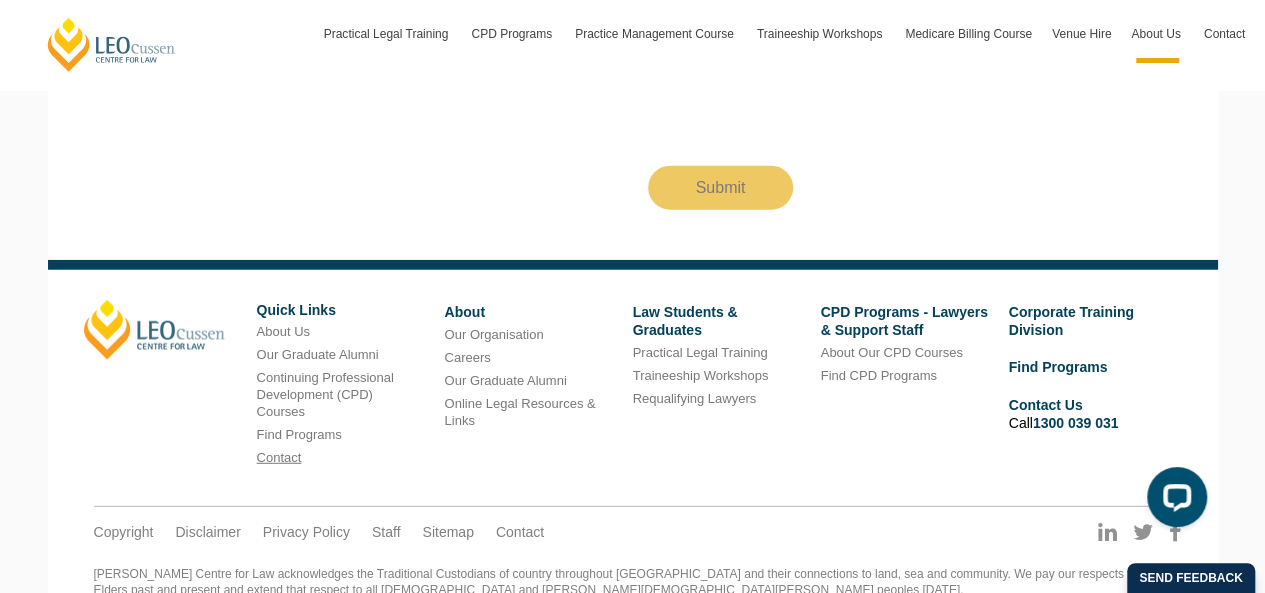 click on "Contact" at bounding box center [279, 457] 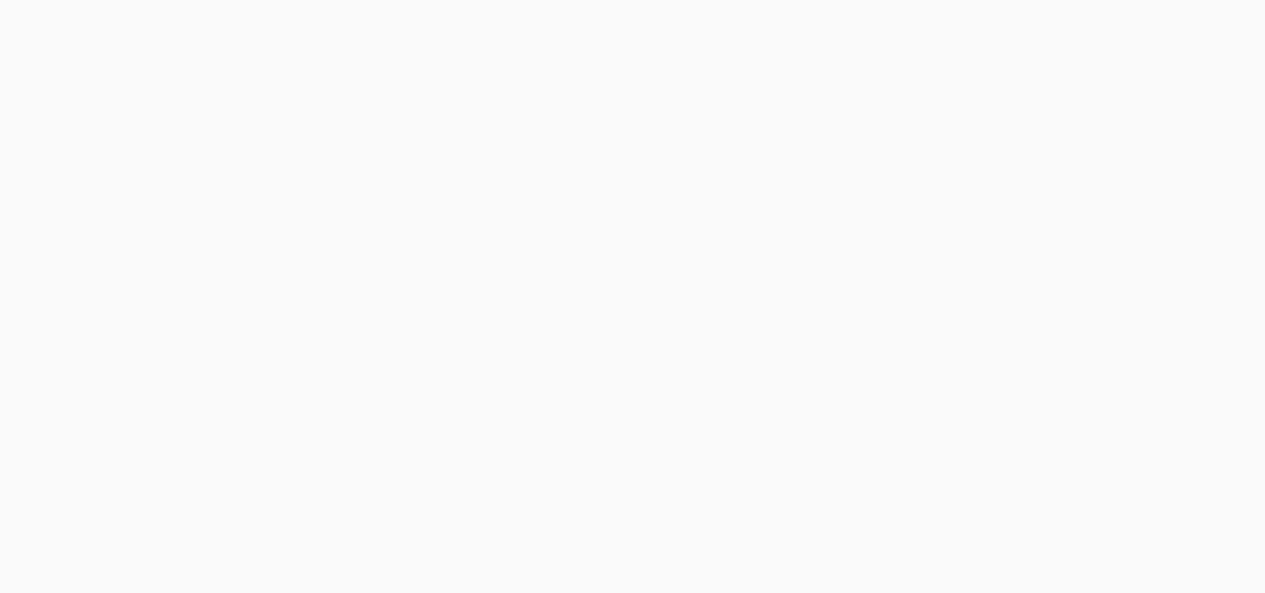 scroll, scrollTop: 0, scrollLeft: 0, axis: both 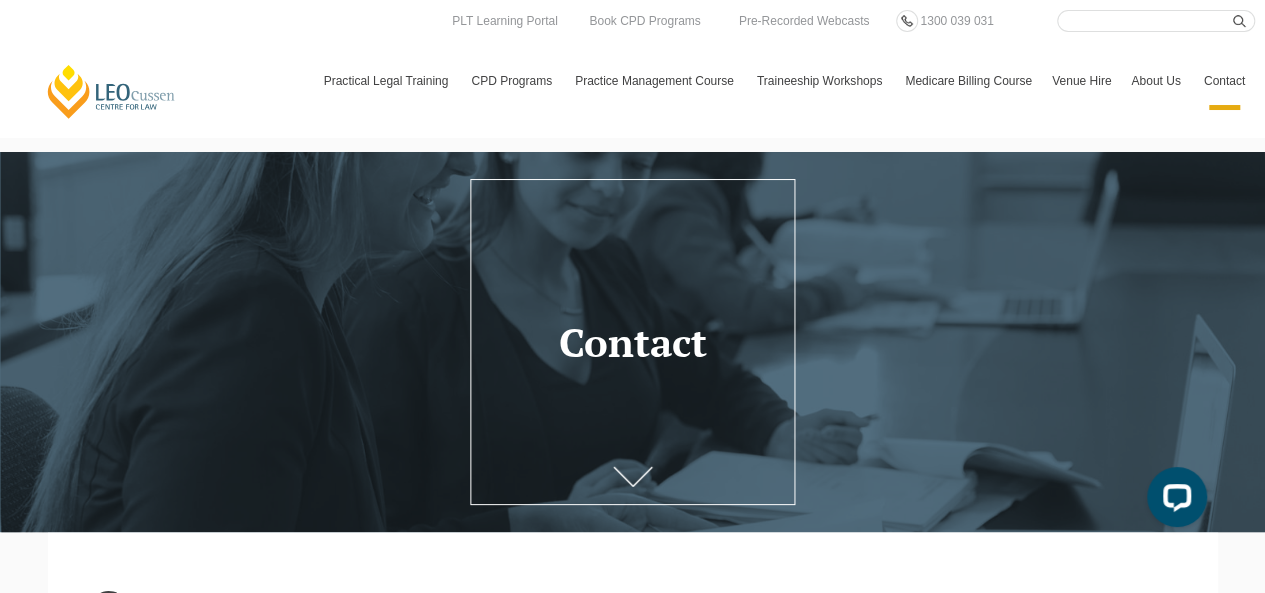 click 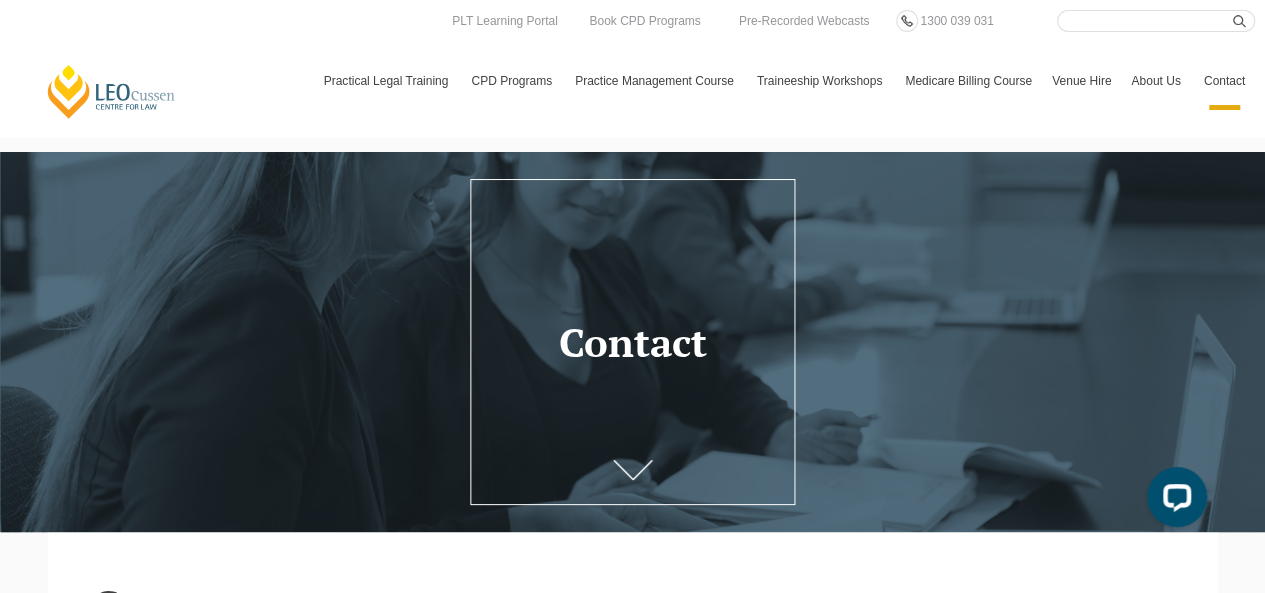 click at bounding box center [632, 342] 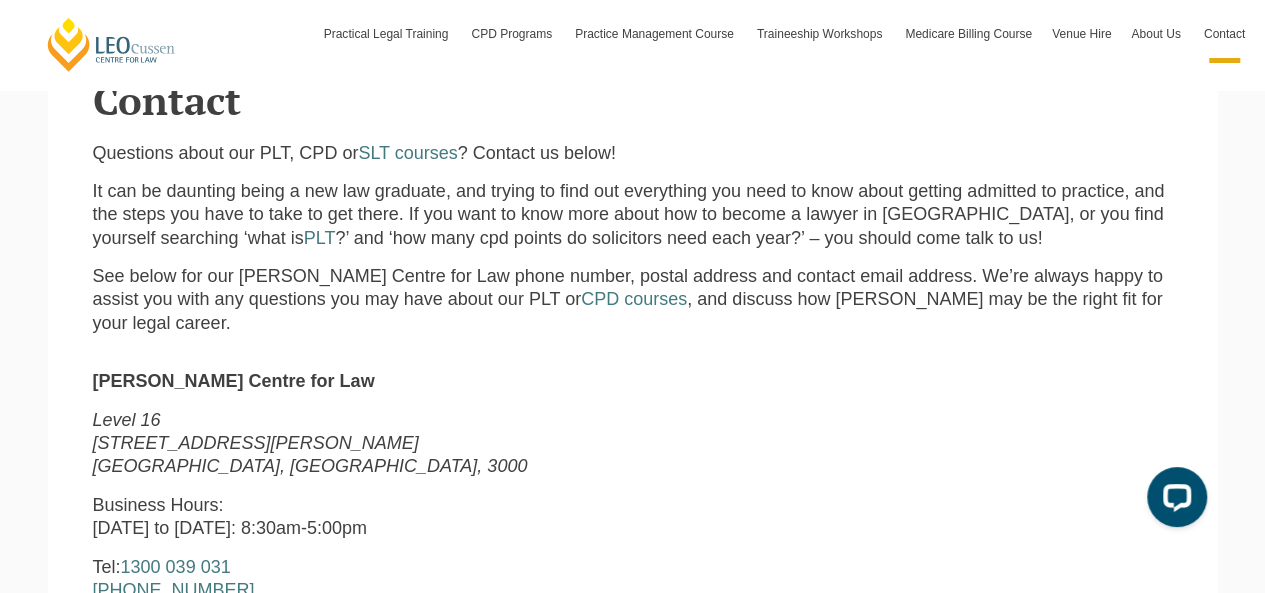scroll, scrollTop: 518, scrollLeft: 0, axis: vertical 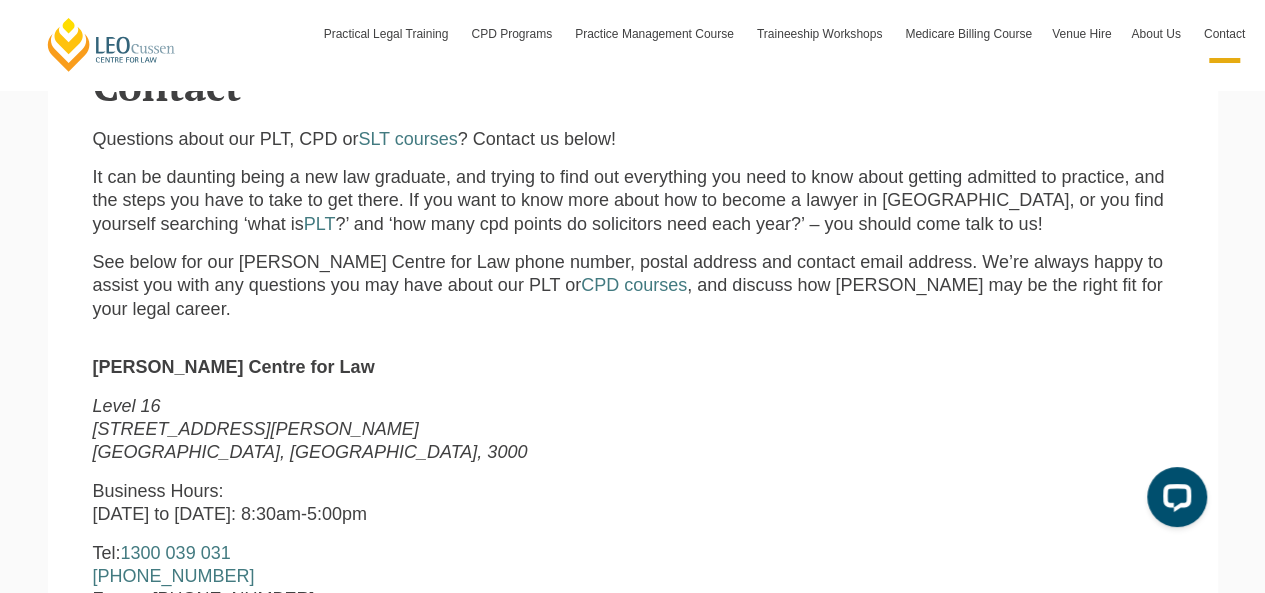 click on "Leo Cussen Centre for Law   Level 16   15 William Street   Melbourne, Victoria, 3000   Business Hours:  Monday to Friday: 8:30am-5:00pm   Tel:     1300 039 031   +61 3 8667 5667  Fax:     +61 3 8667 5600   ABN: 16 949 282 178   CRICOS provider number:  02224A   Email: General Enquiries   enquiries@leocussen.edu.au   Practical Legal Training (PLT) – Course Advice   courseadvice@leocussen.edu.au   Practical Legal Training (PLT) – General Enquiries   pltadmin@leocussen.edu.au   Continuing Professional Development   enquiries@leocussen.edu.au   Supervised Legal Training   enquiries@leocussen.edu.au       Leo Cussen Centre for Law acknowledges the Traditional Custodians of country throughout Australia and their connections to land, sea and community. We pay our respects to their Elders past and present and extend that respect to all Aboriginal and Torres Strait Islander peoples today." at bounding box center [401, 781] 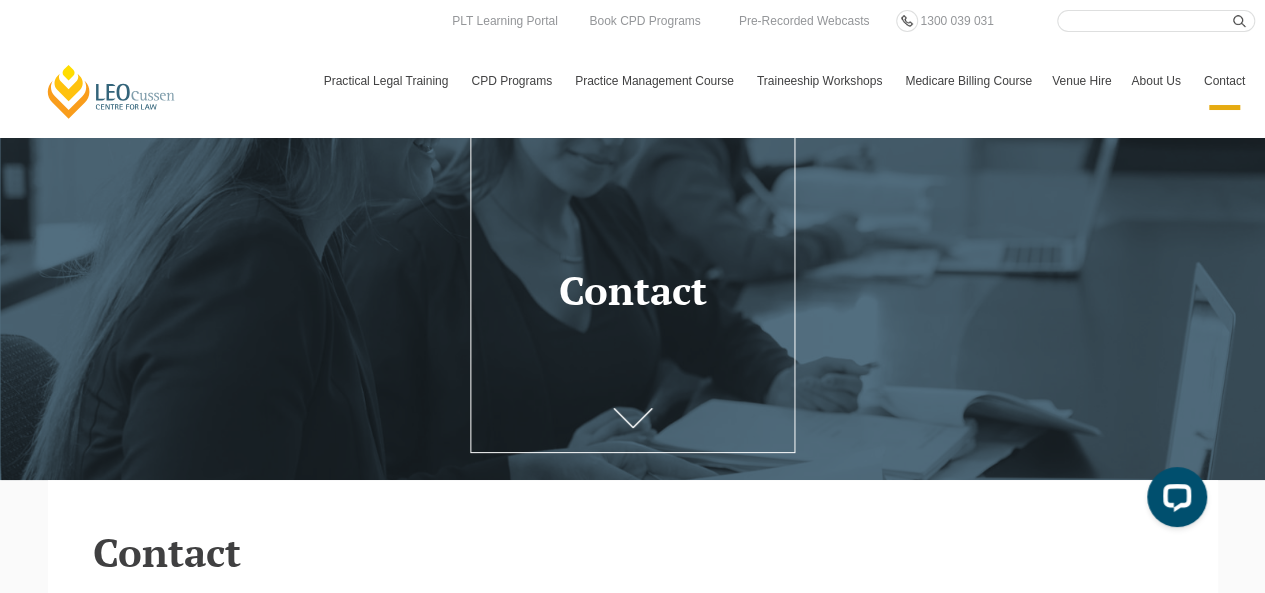 scroll, scrollTop: 0, scrollLeft: 0, axis: both 